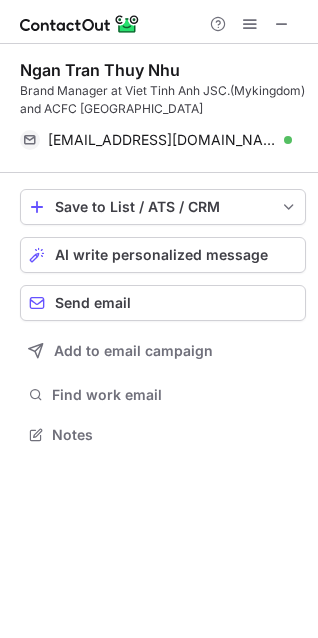 scroll, scrollTop: 0, scrollLeft: 0, axis: both 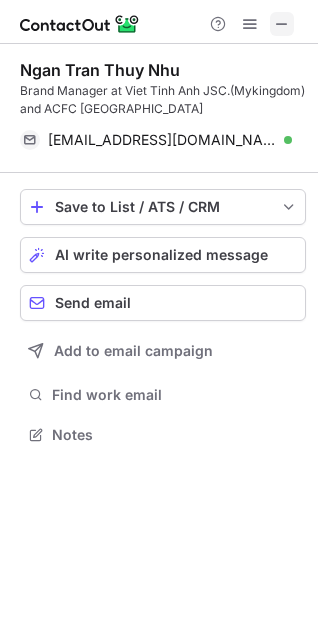 click at bounding box center (282, 24) 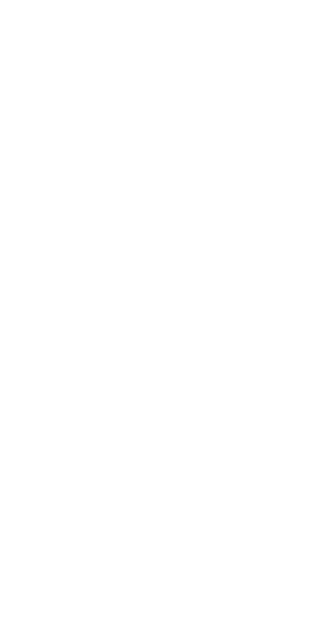 scroll, scrollTop: 0, scrollLeft: 0, axis: both 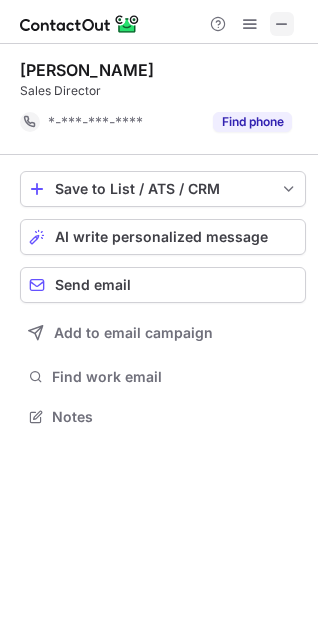 click at bounding box center (282, 24) 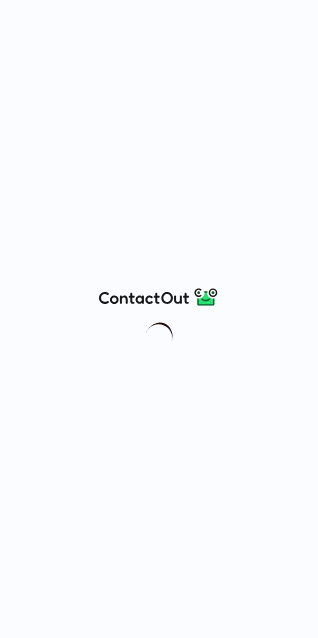 scroll, scrollTop: 0, scrollLeft: 0, axis: both 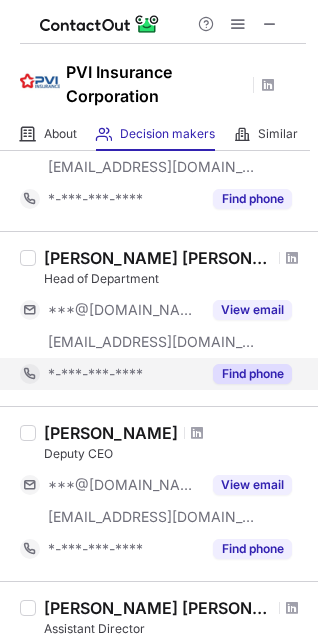 click on "Find phone" at bounding box center (252, 374) 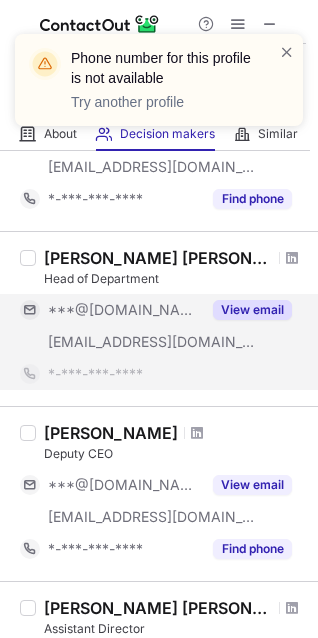 click on "View email" at bounding box center [246, 310] 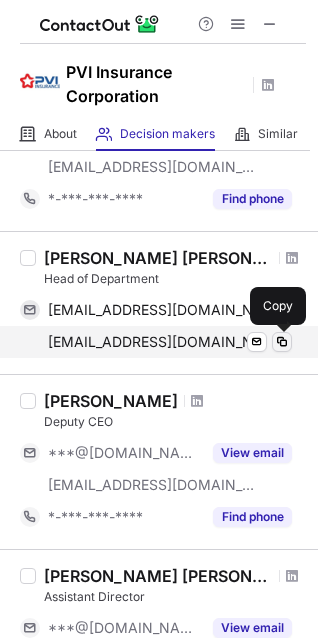 click at bounding box center [282, 342] 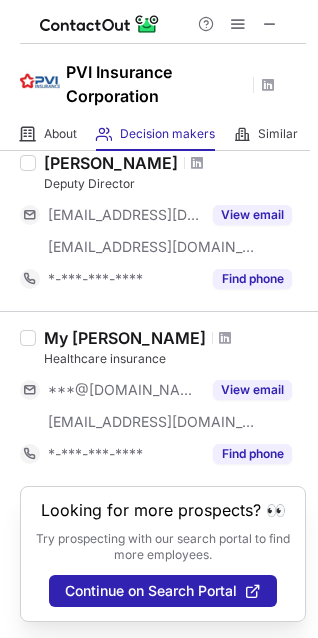 scroll, scrollTop: 1421, scrollLeft: 0, axis: vertical 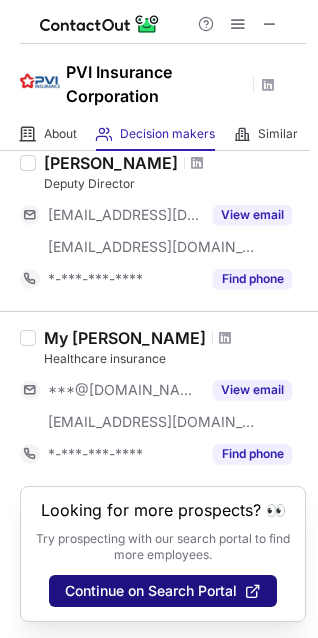 click on "Continue on Search Portal" at bounding box center [151, 591] 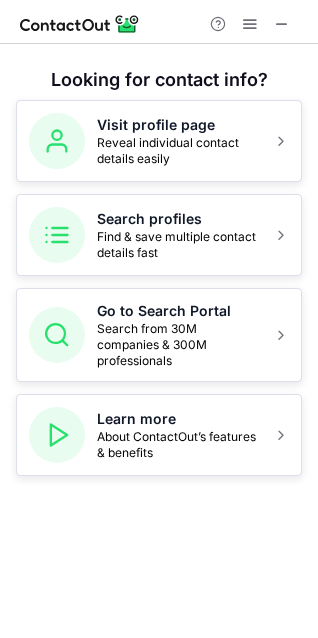 scroll, scrollTop: 0, scrollLeft: 0, axis: both 